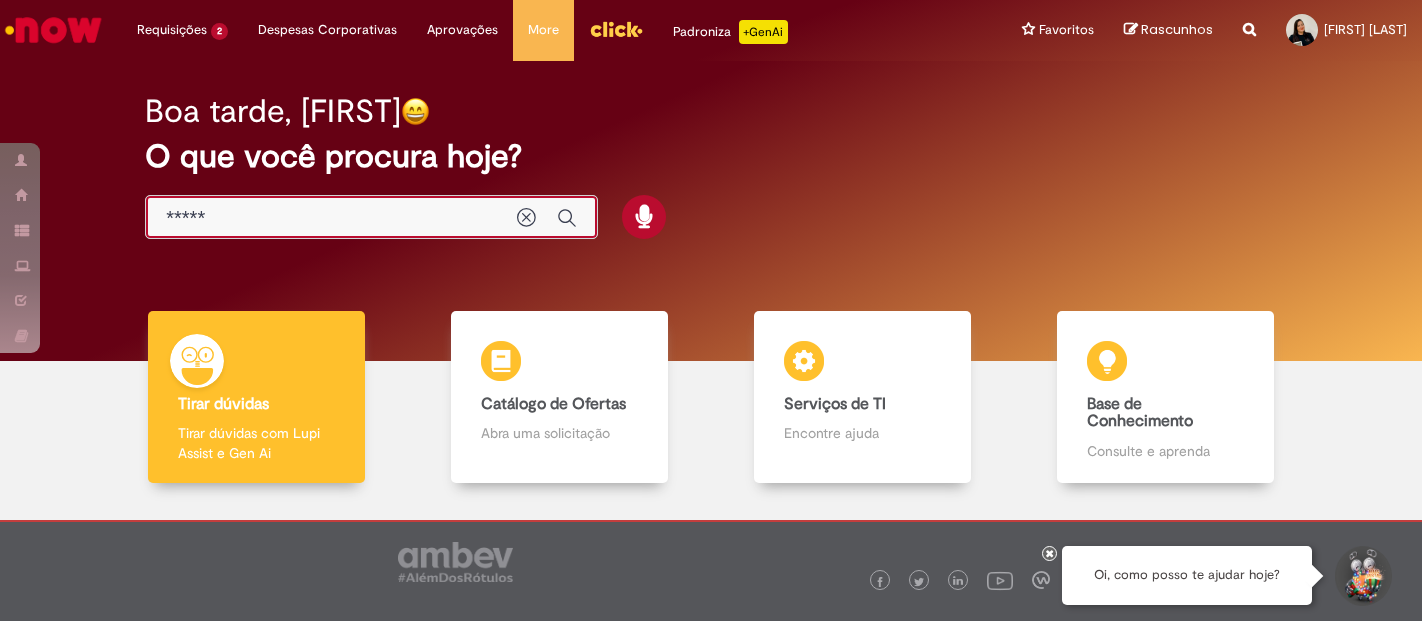 scroll, scrollTop: 0, scrollLeft: 0, axis: both 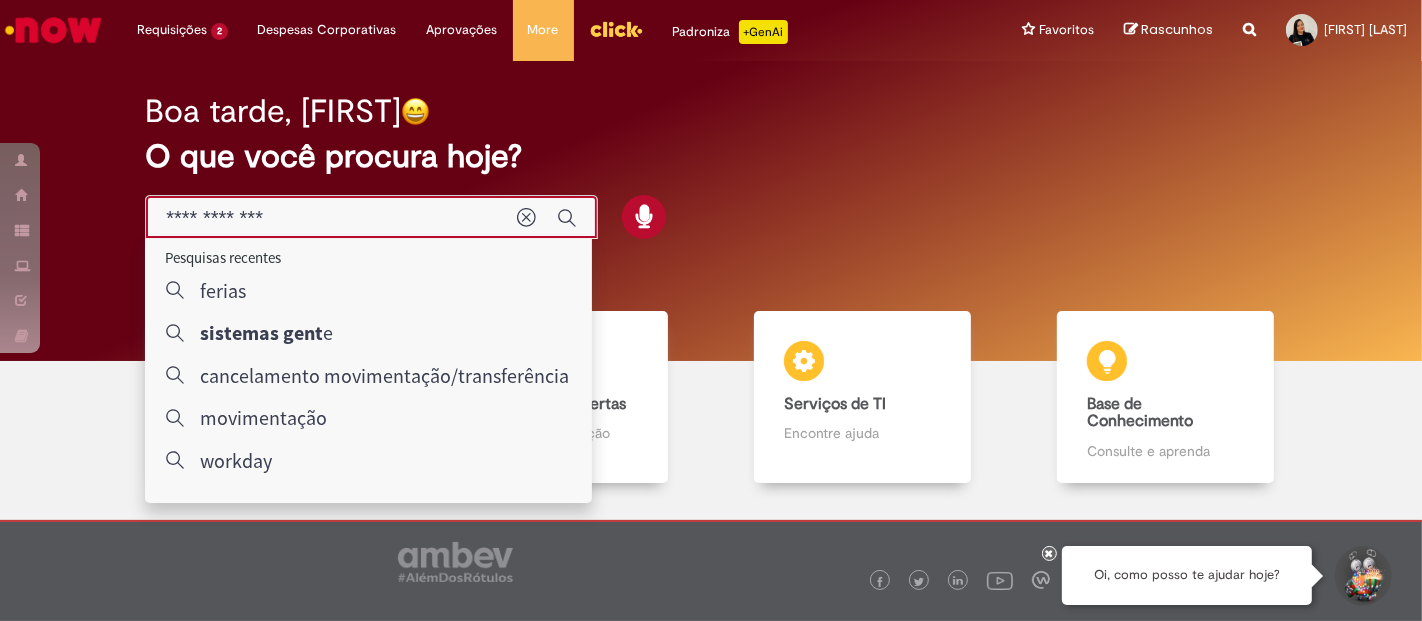 type on "**********" 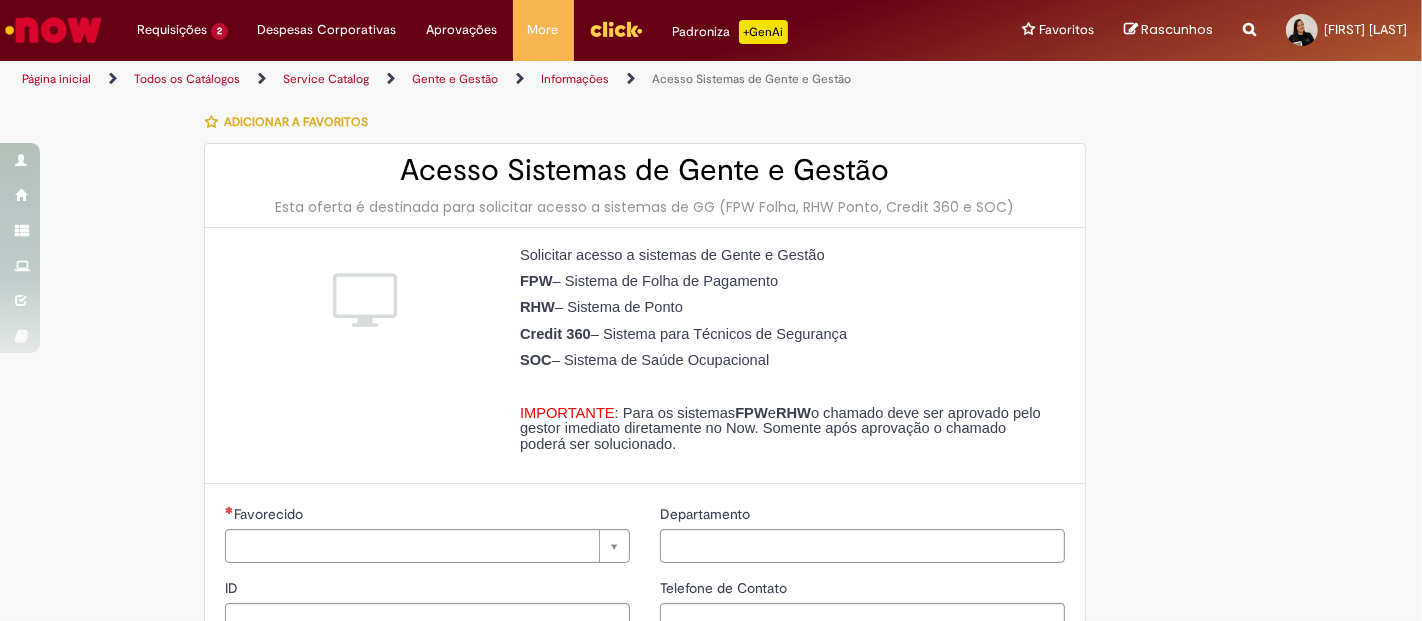type on "********" 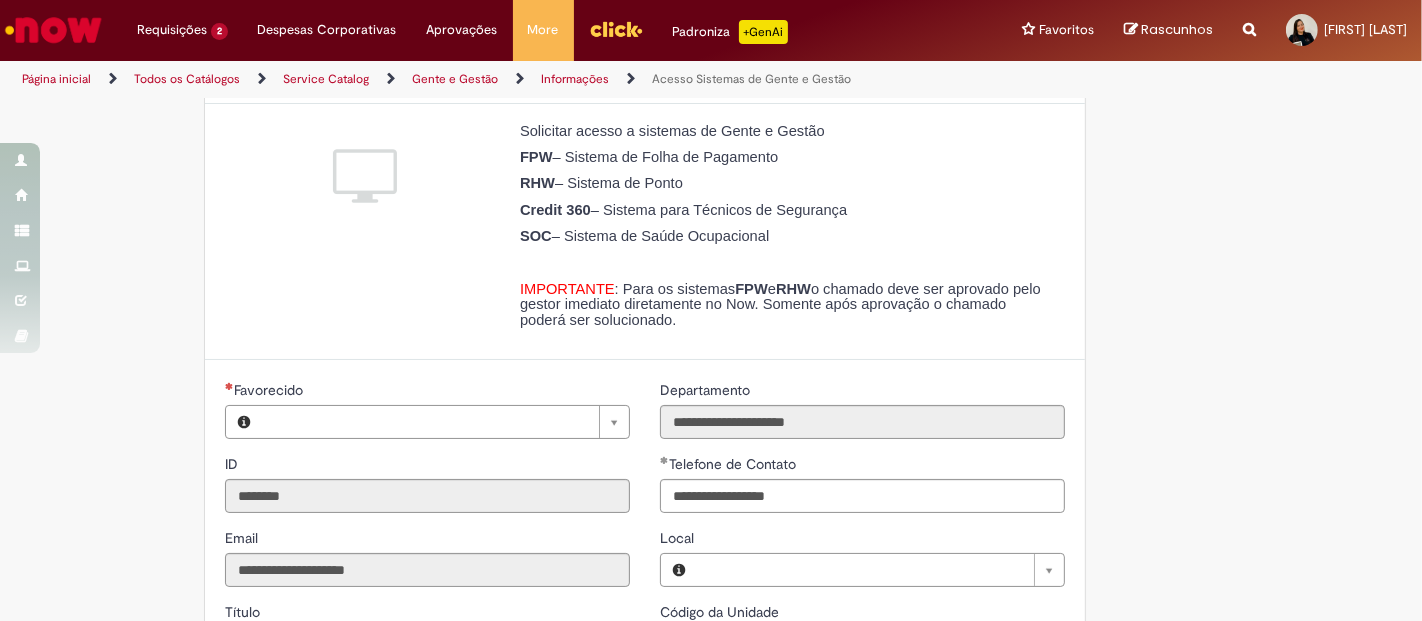 type on "**********" 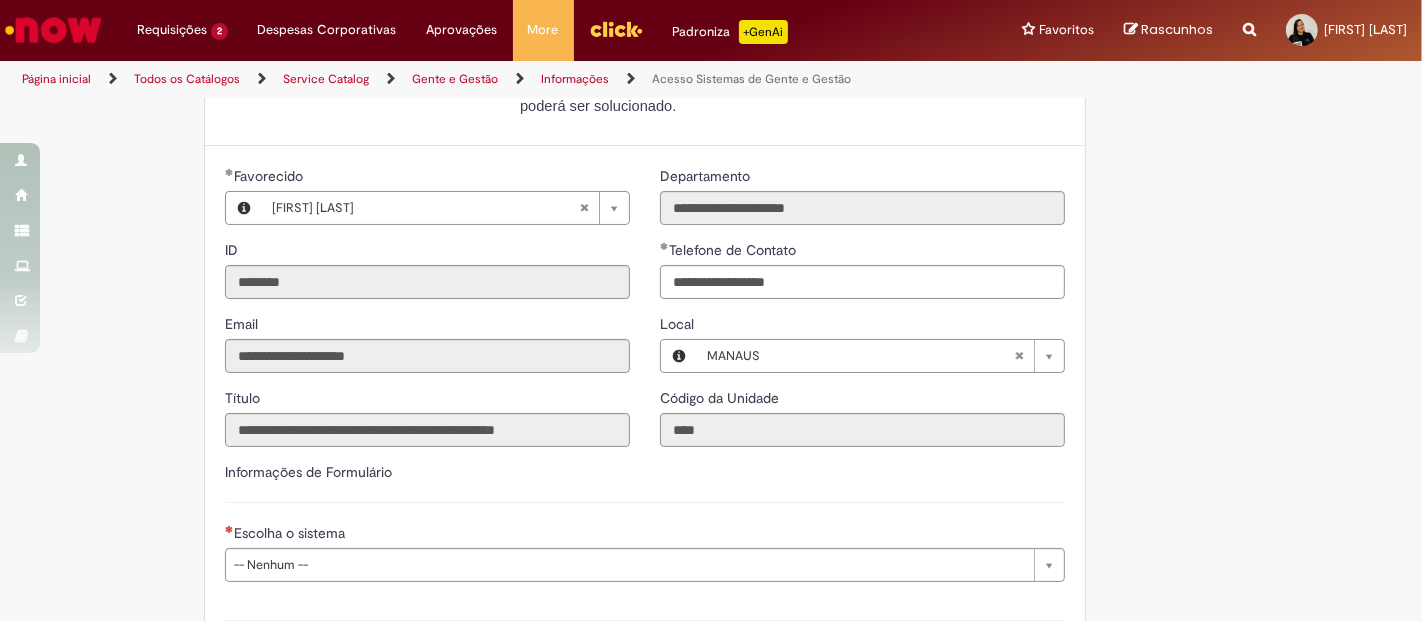 type on "**********" 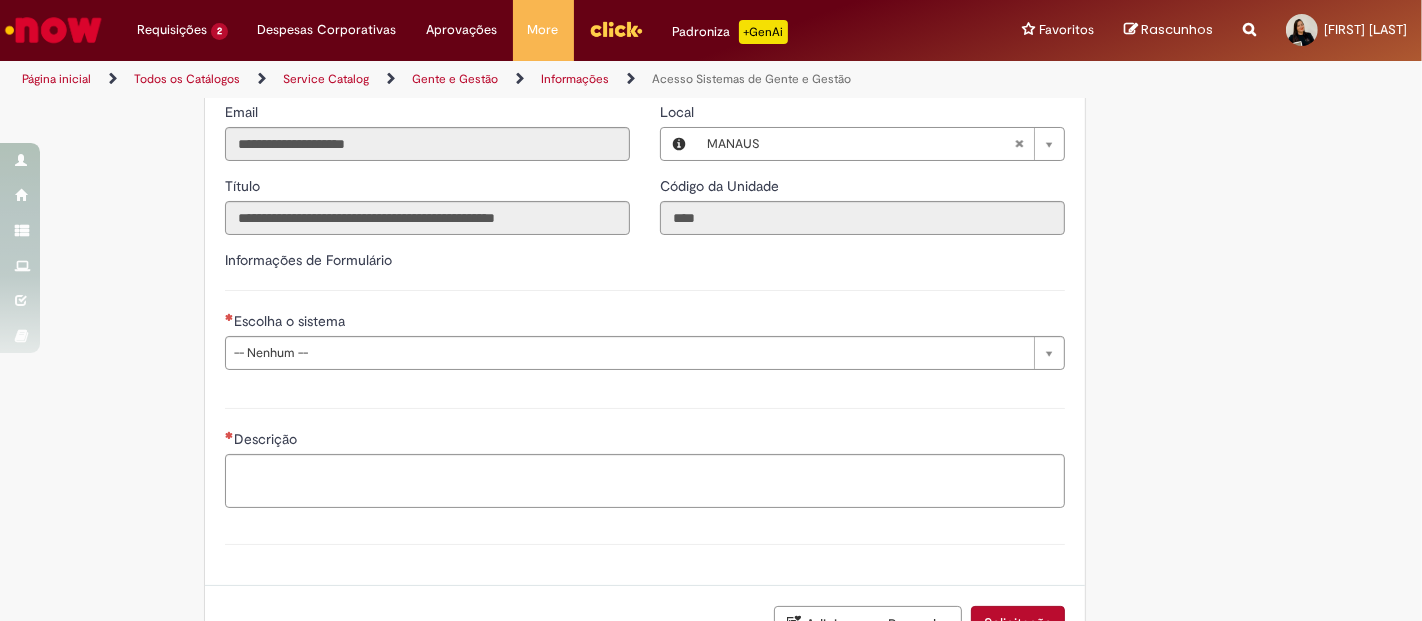 scroll, scrollTop: 560, scrollLeft: 0, axis: vertical 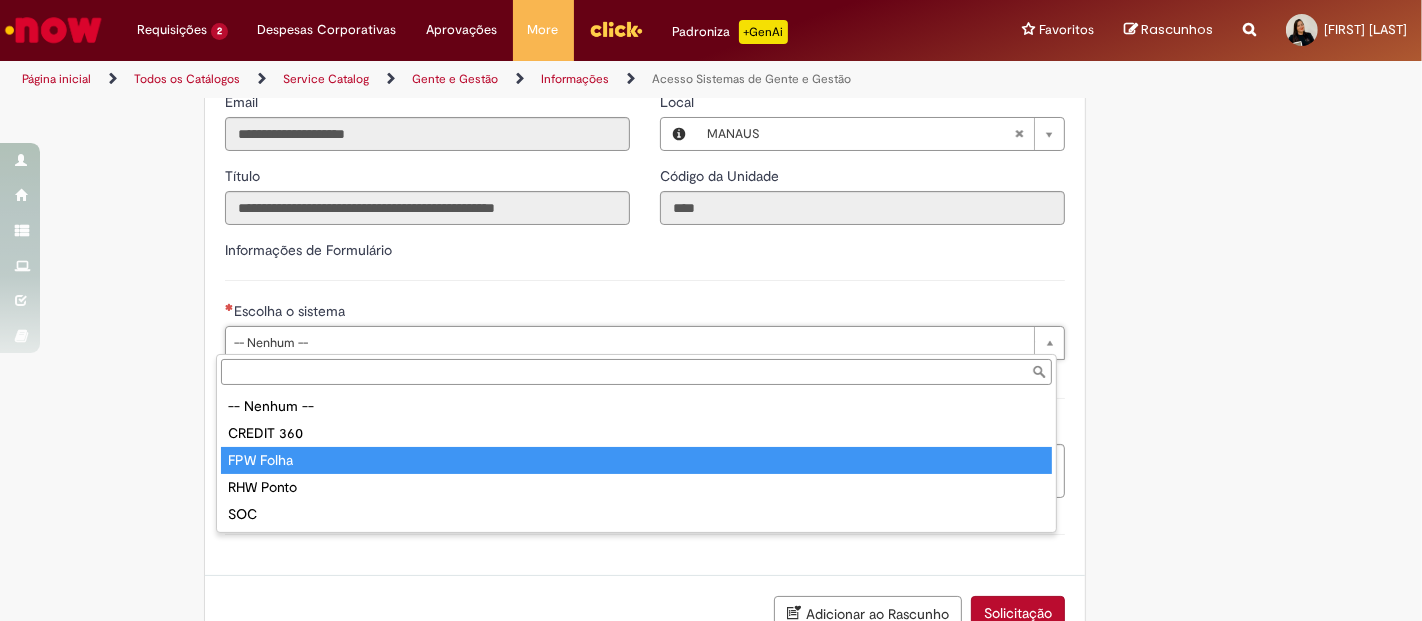 type on "*********" 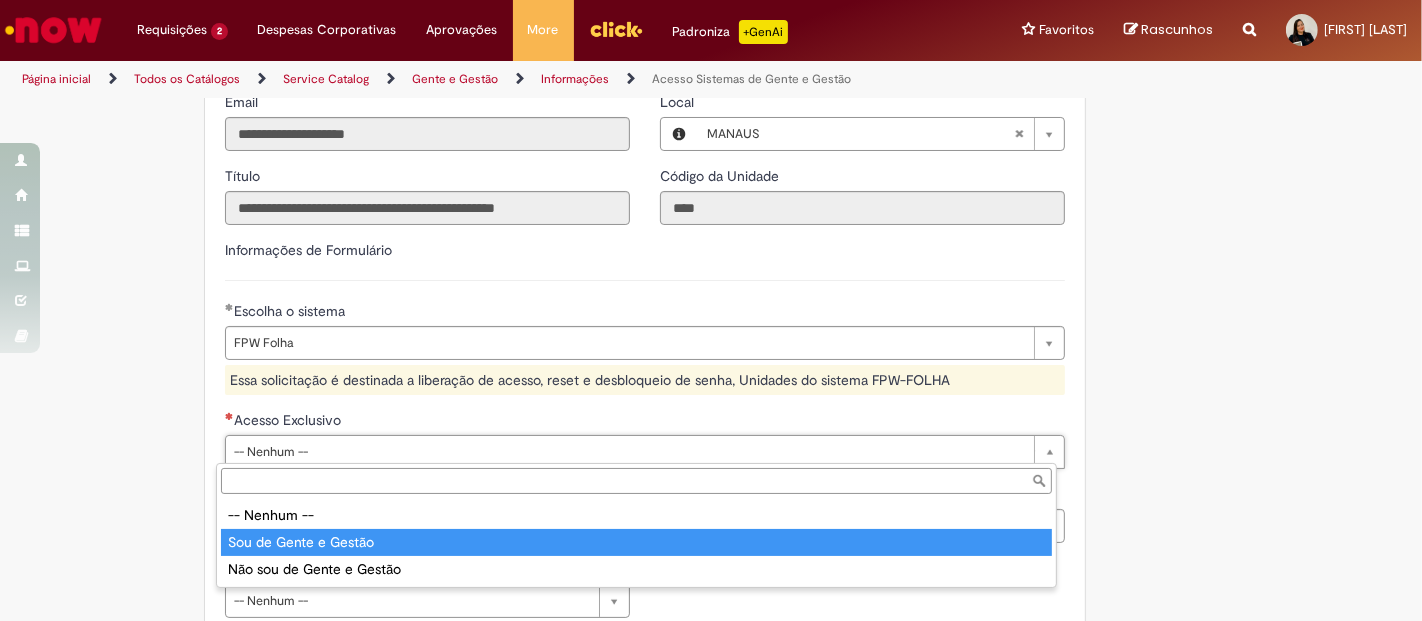 type on "**********" 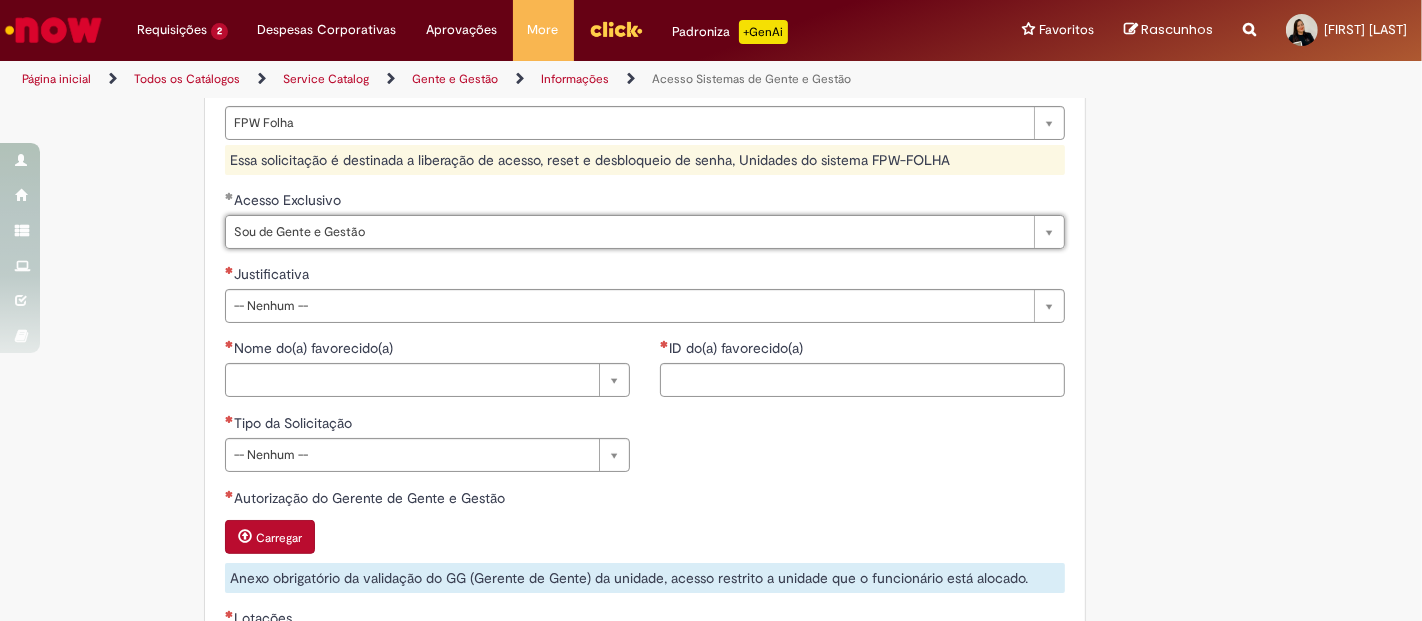 scroll, scrollTop: 782, scrollLeft: 0, axis: vertical 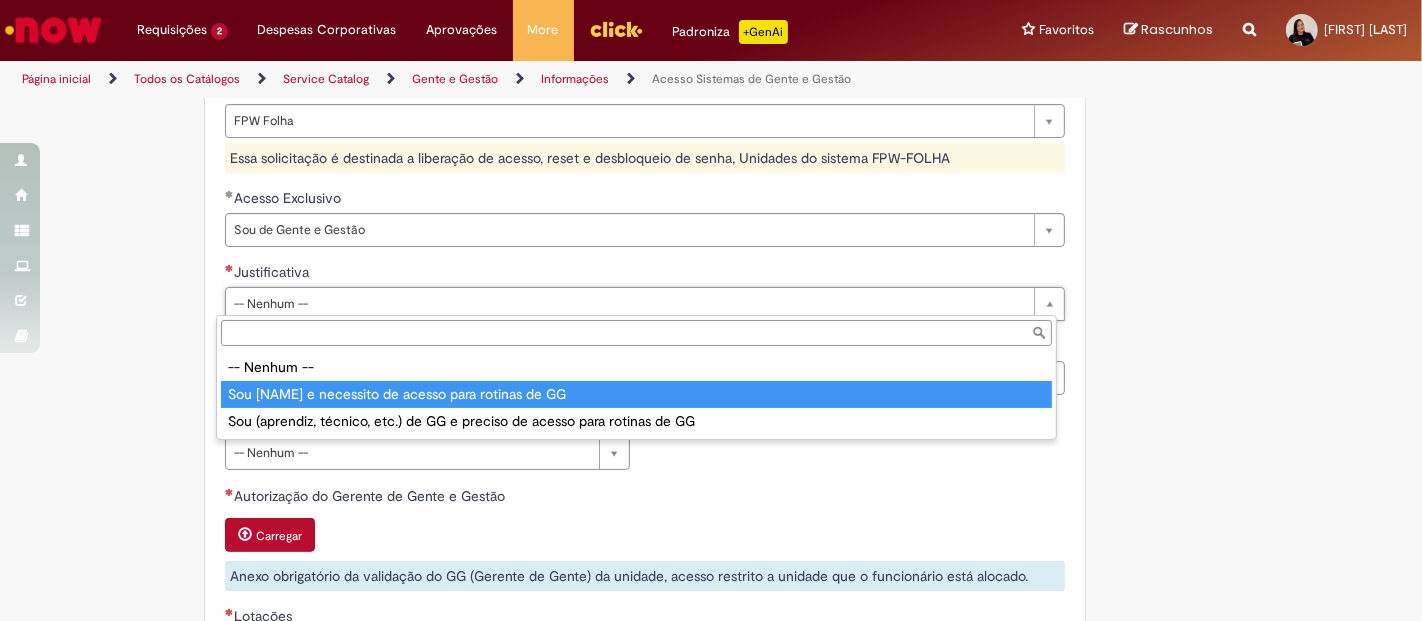 type on "**********" 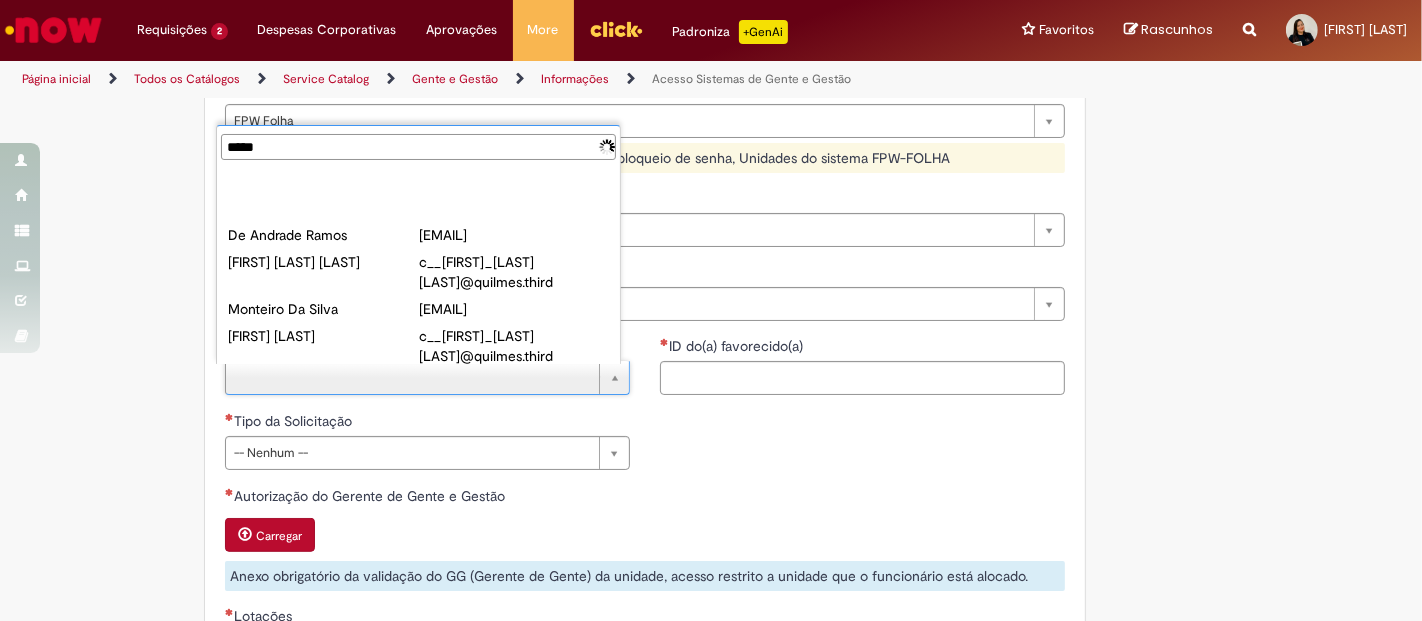 type on "******" 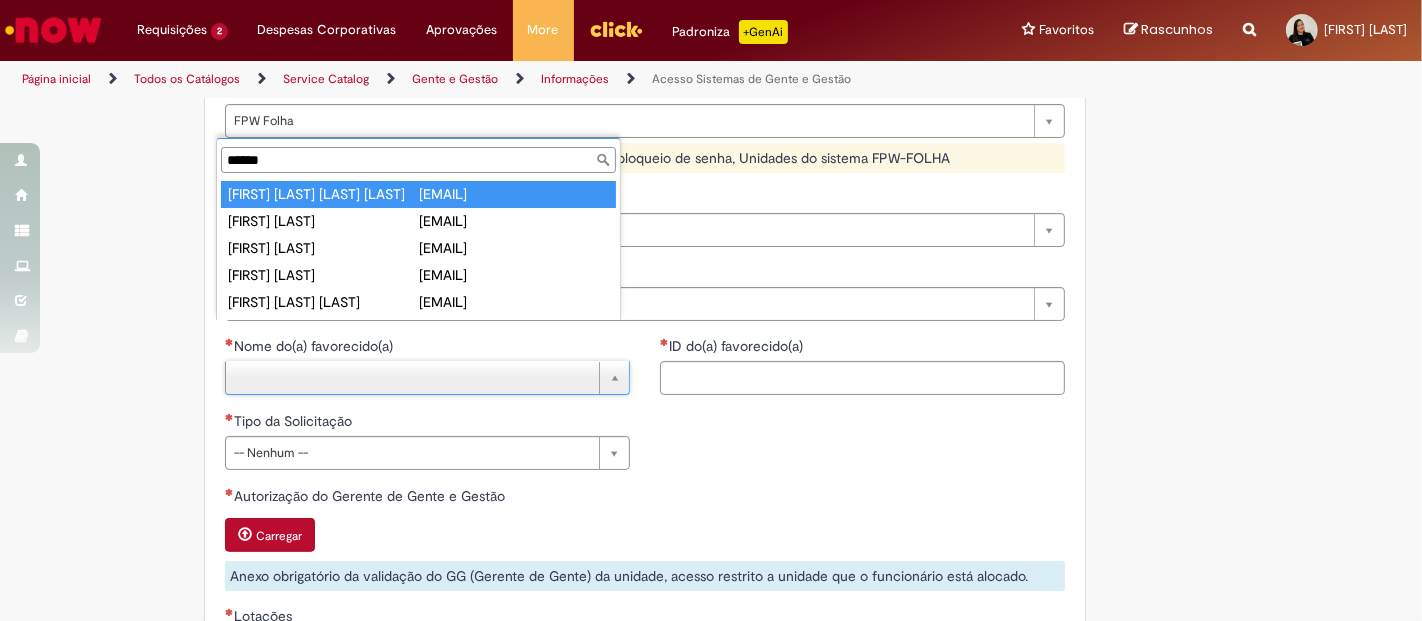 scroll, scrollTop: 0, scrollLeft: 0, axis: both 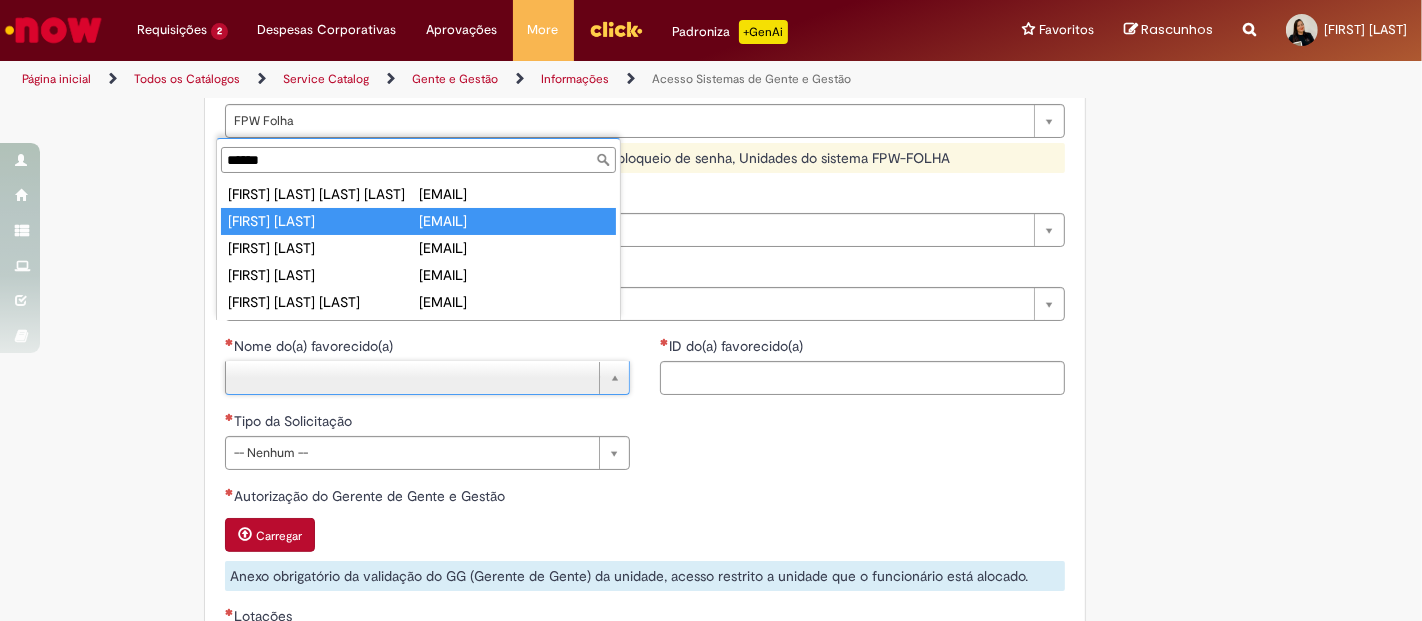 type on "**********" 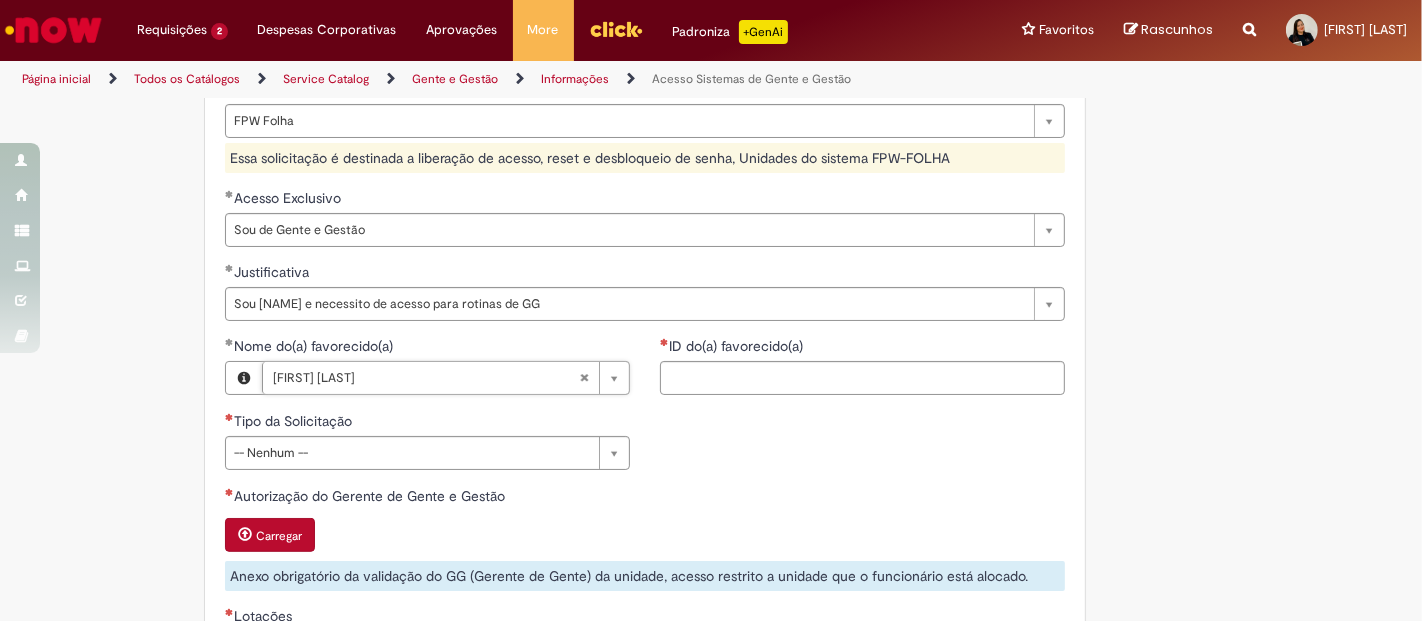 type on "********" 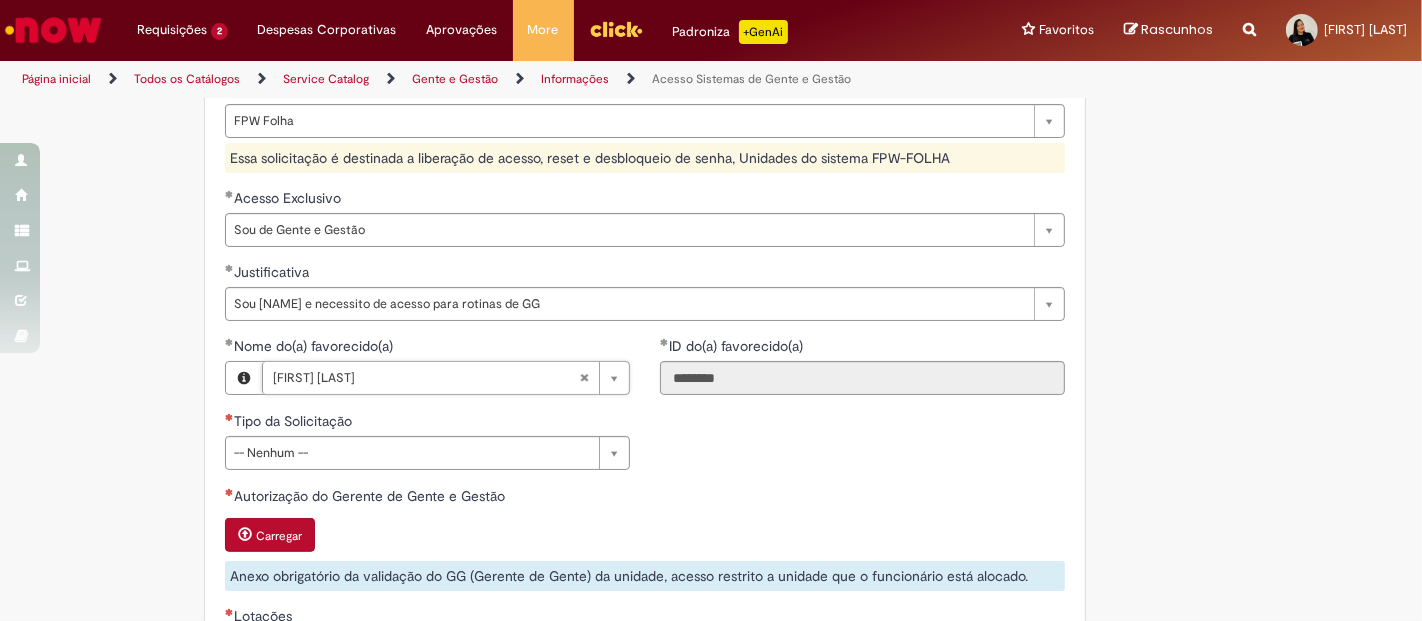 scroll, scrollTop: 894, scrollLeft: 0, axis: vertical 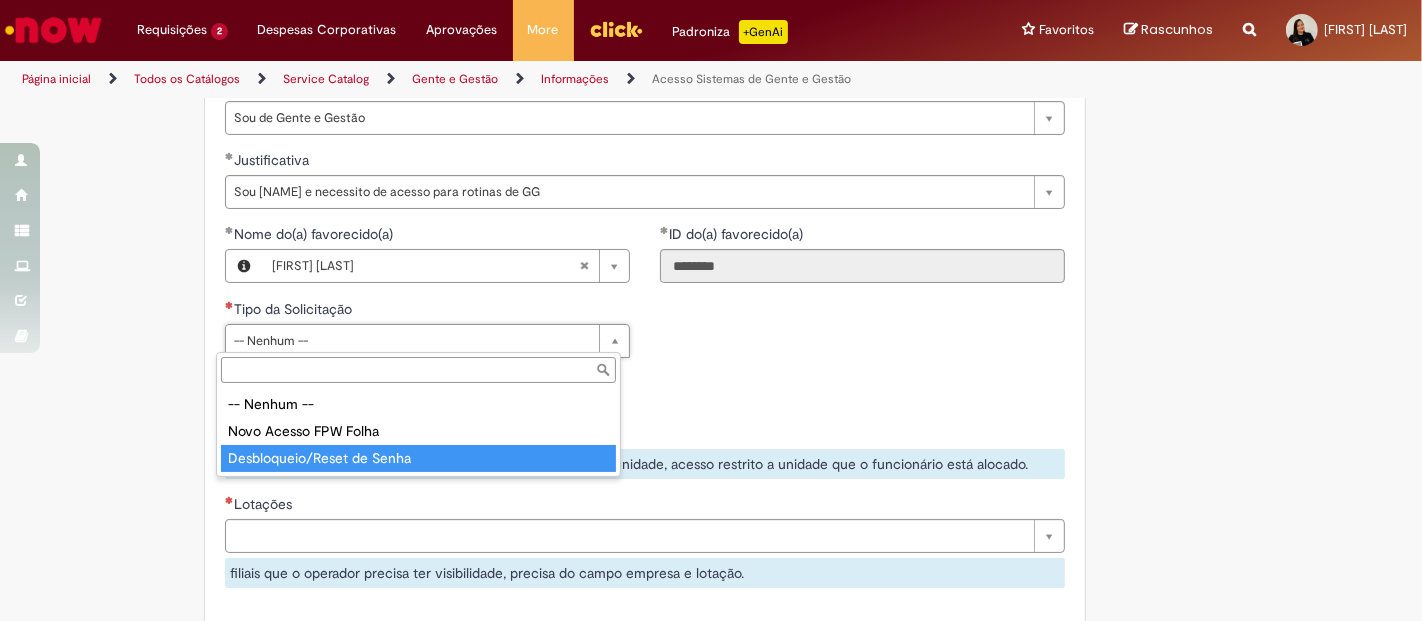 type on "**********" 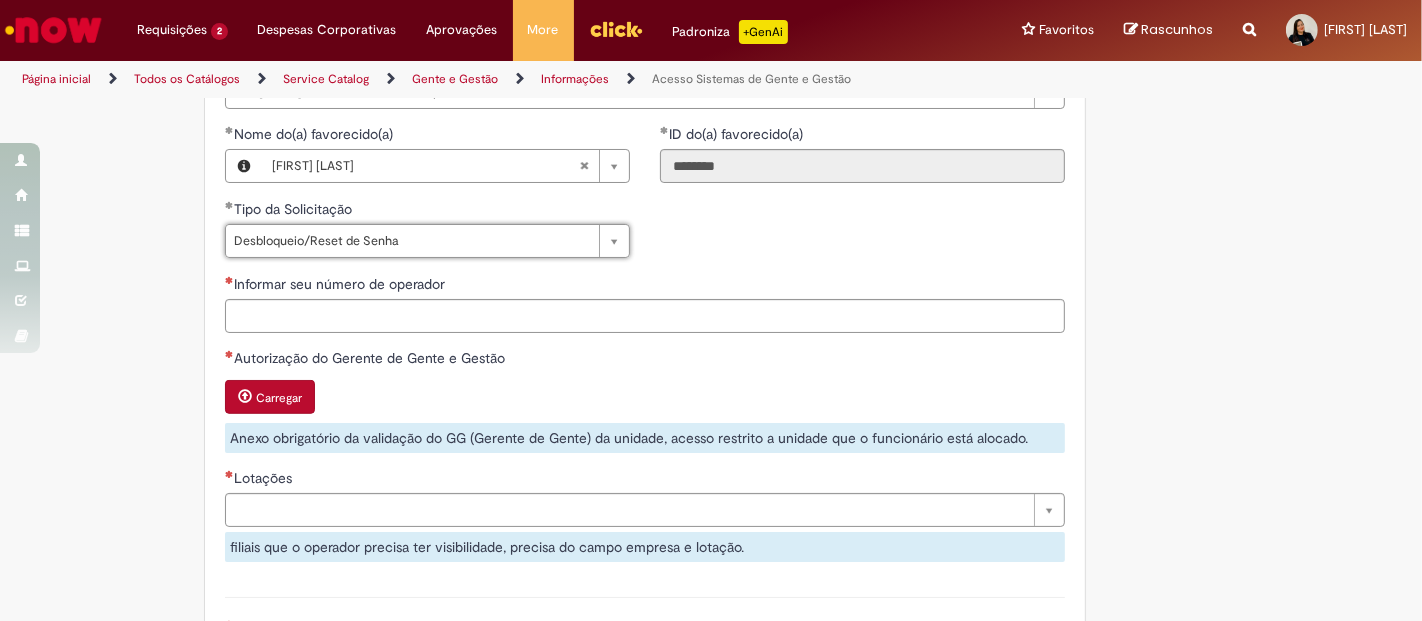 scroll, scrollTop: 1005, scrollLeft: 0, axis: vertical 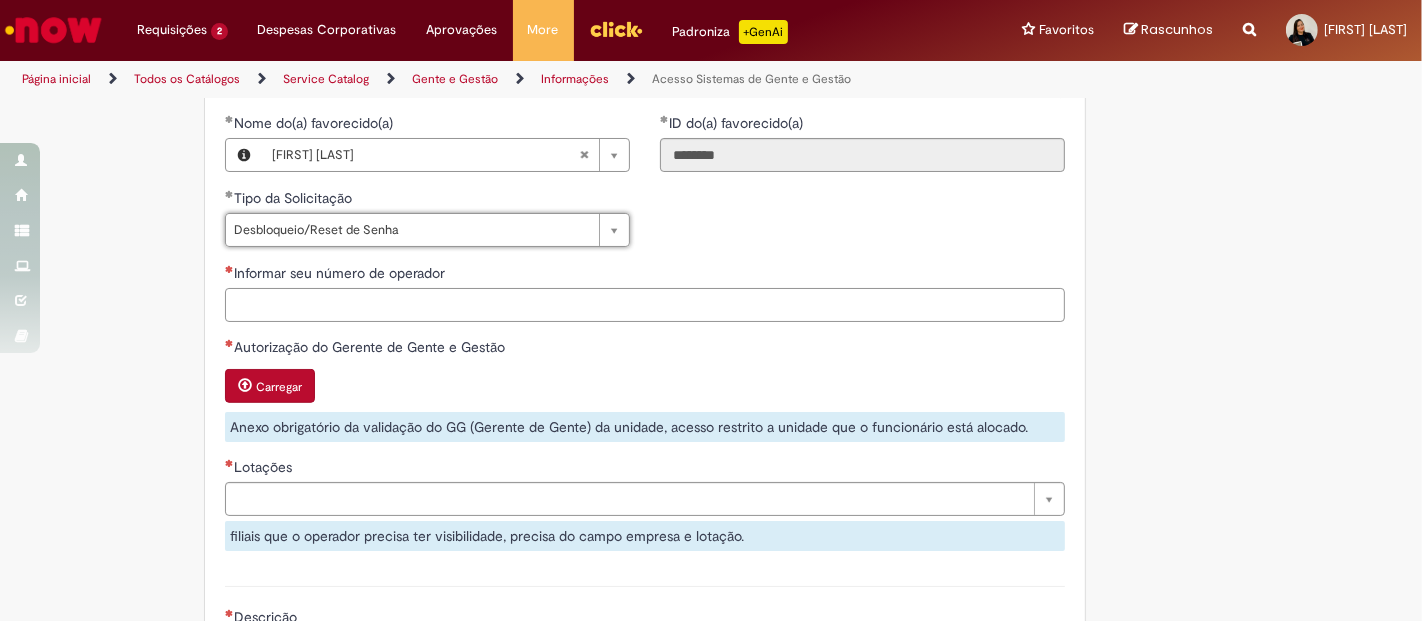 click on "Informar seu número de operador" at bounding box center [645, 305] 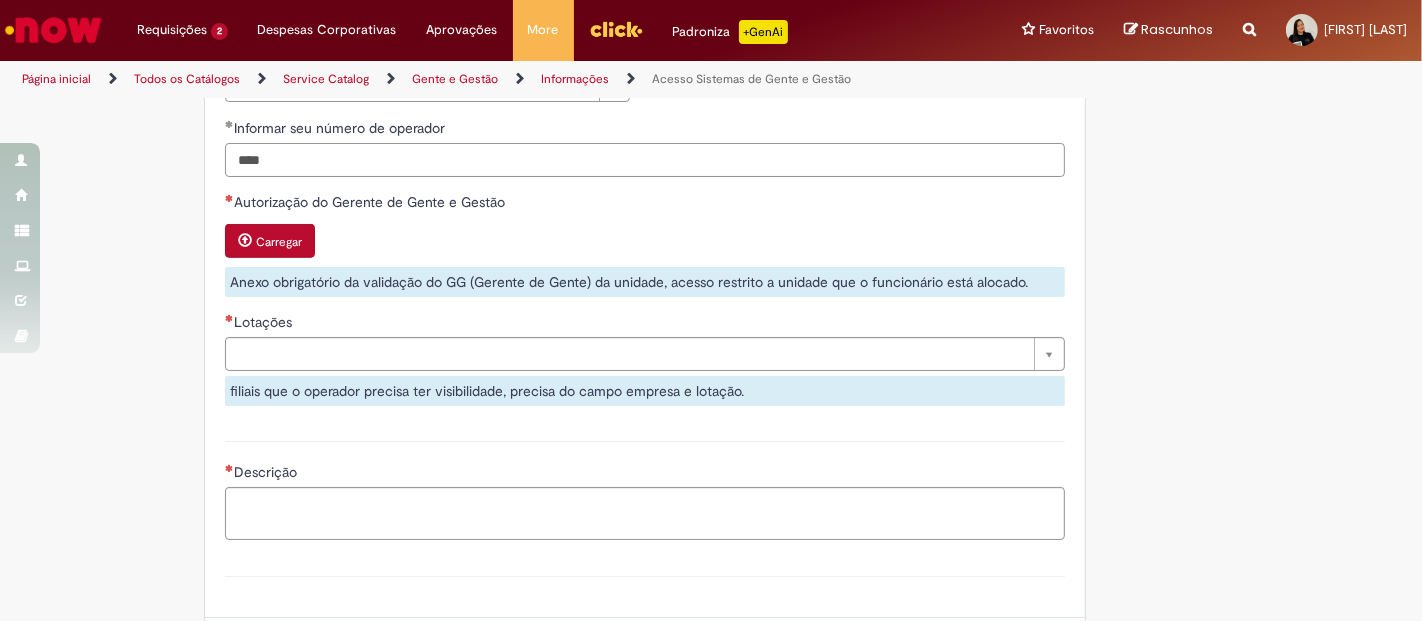 scroll, scrollTop: 1227, scrollLeft: 0, axis: vertical 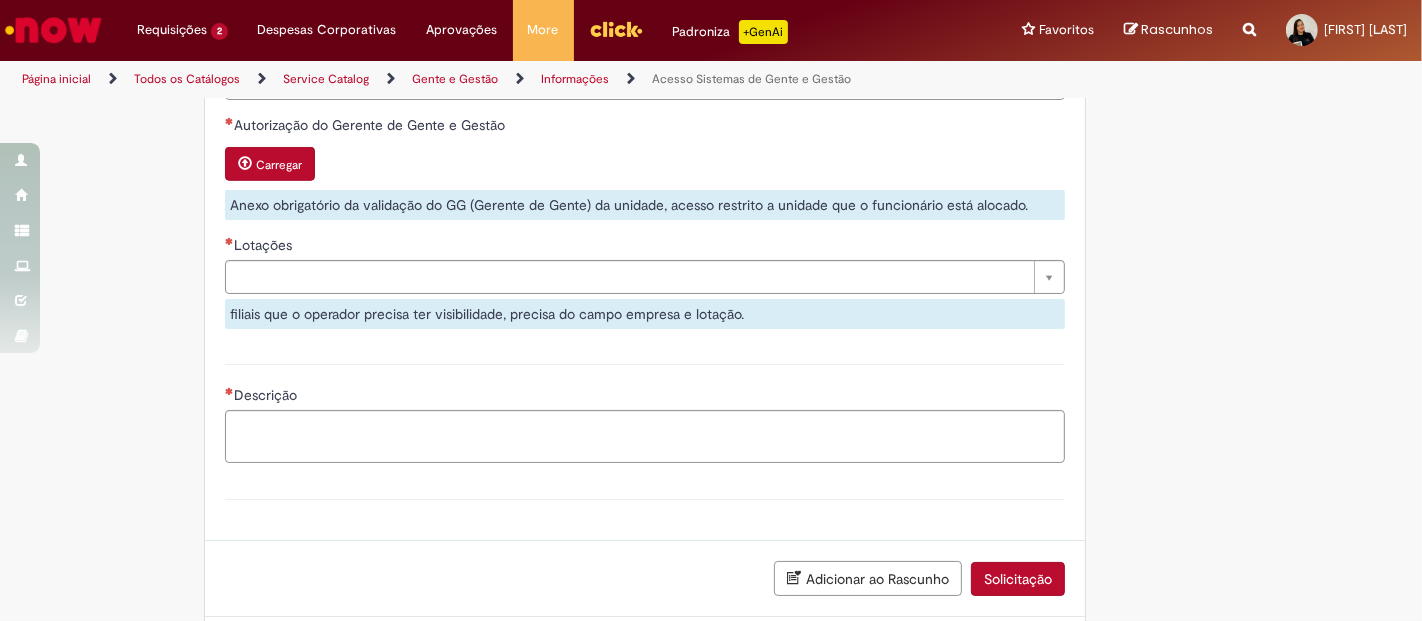 type on "****" 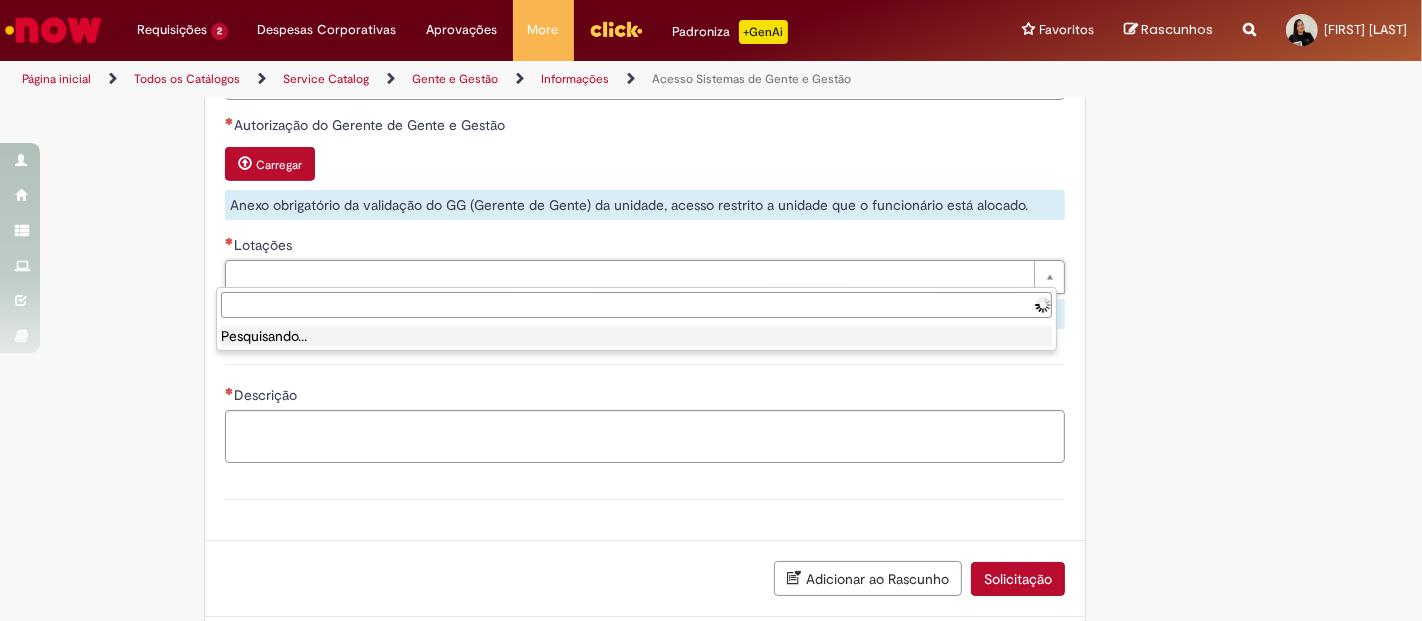type on "**********" 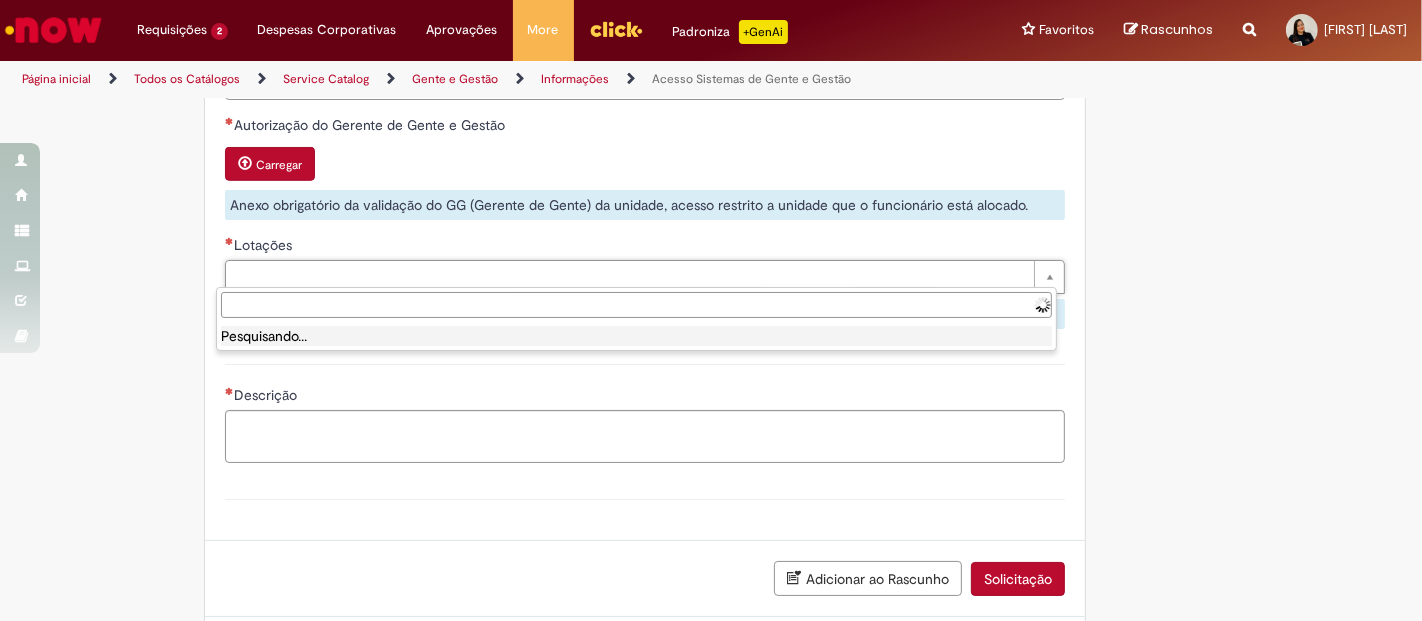 type on "**********" 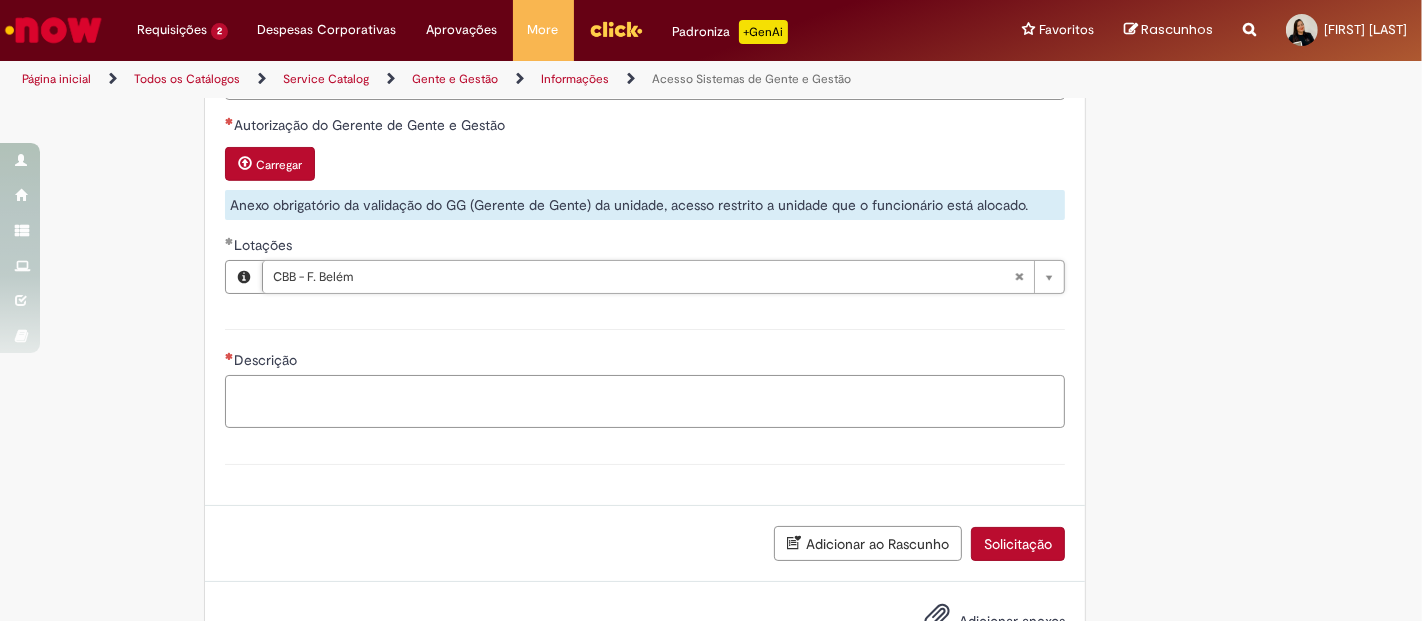 click on "Descrição" at bounding box center [645, 401] 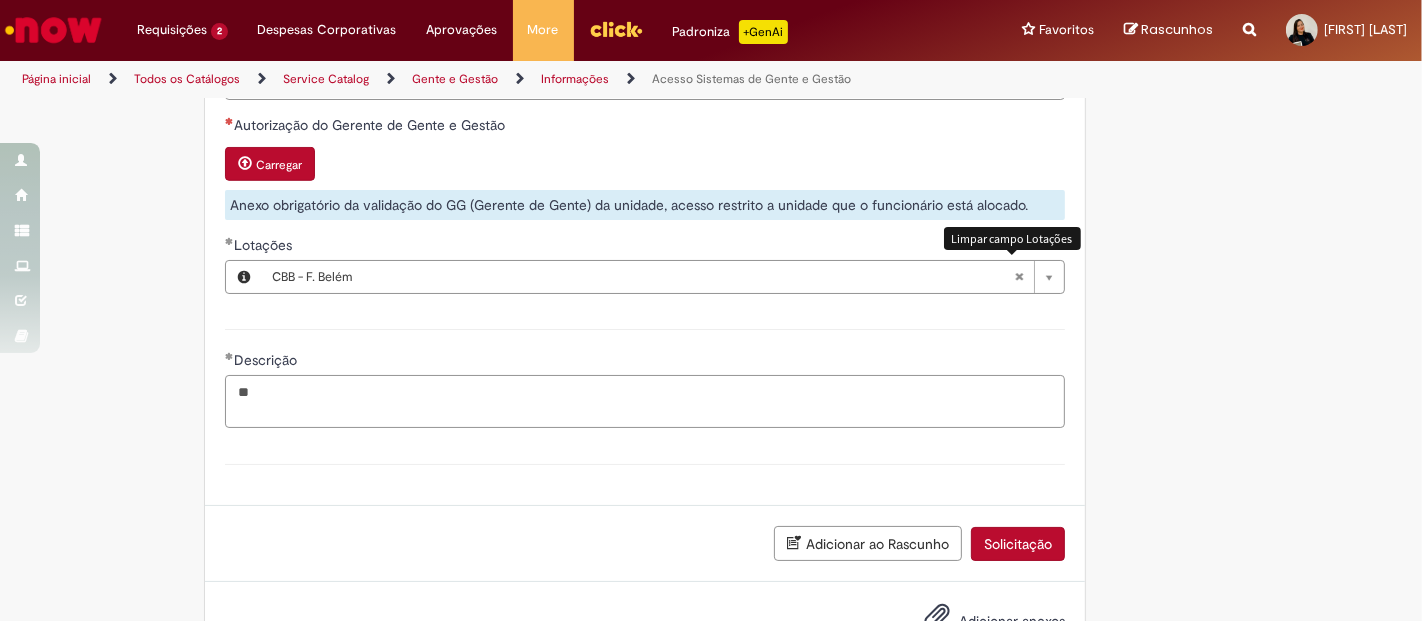 type on "**" 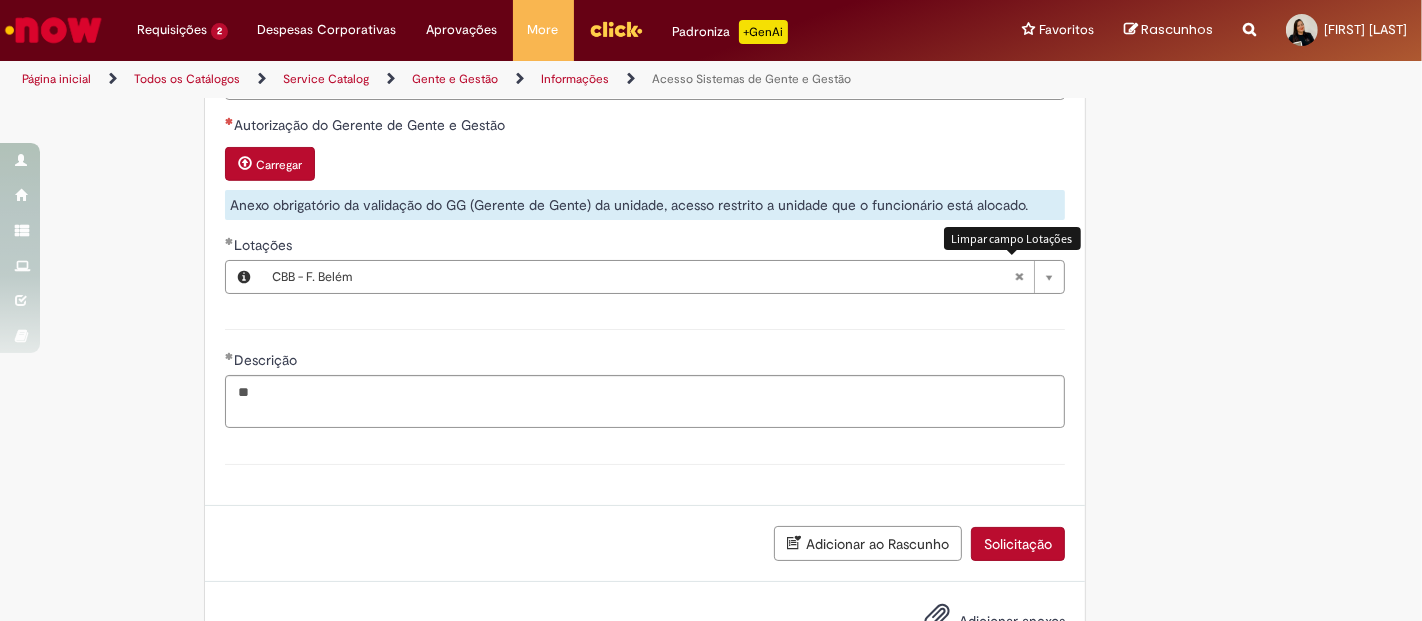 click at bounding box center [1019, 277] 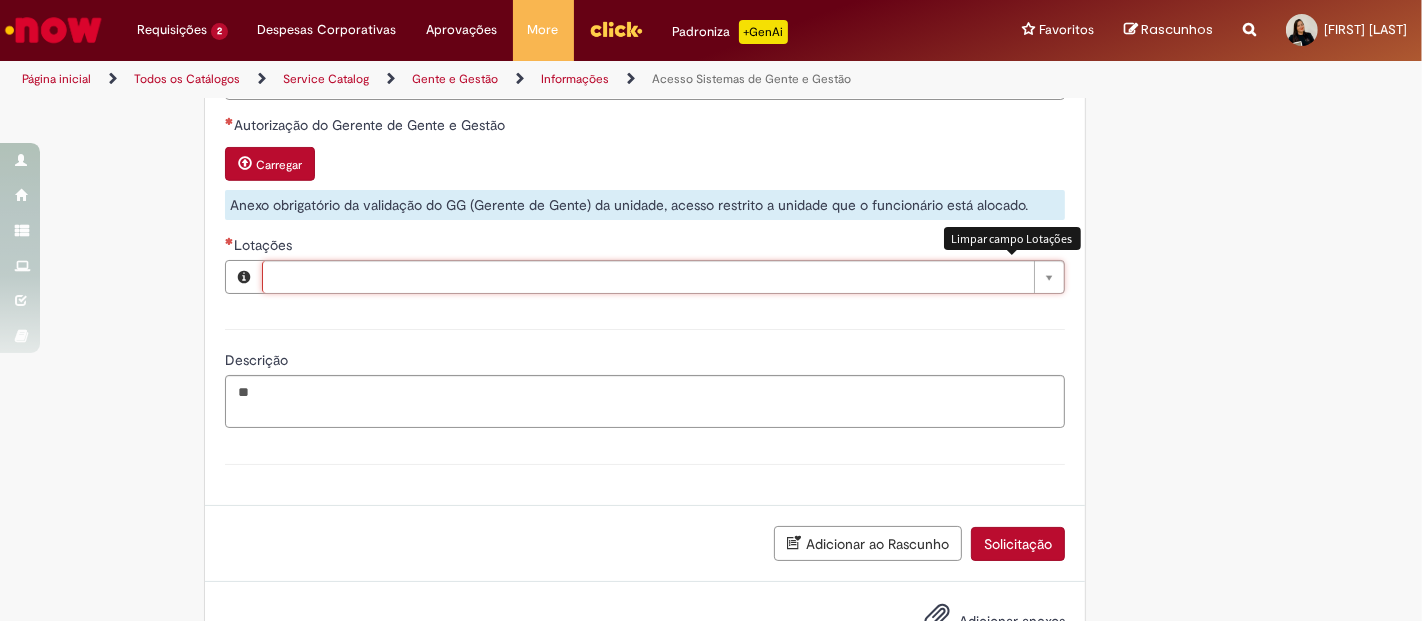 scroll, scrollTop: 0, scrollLeft: 0, axis: both 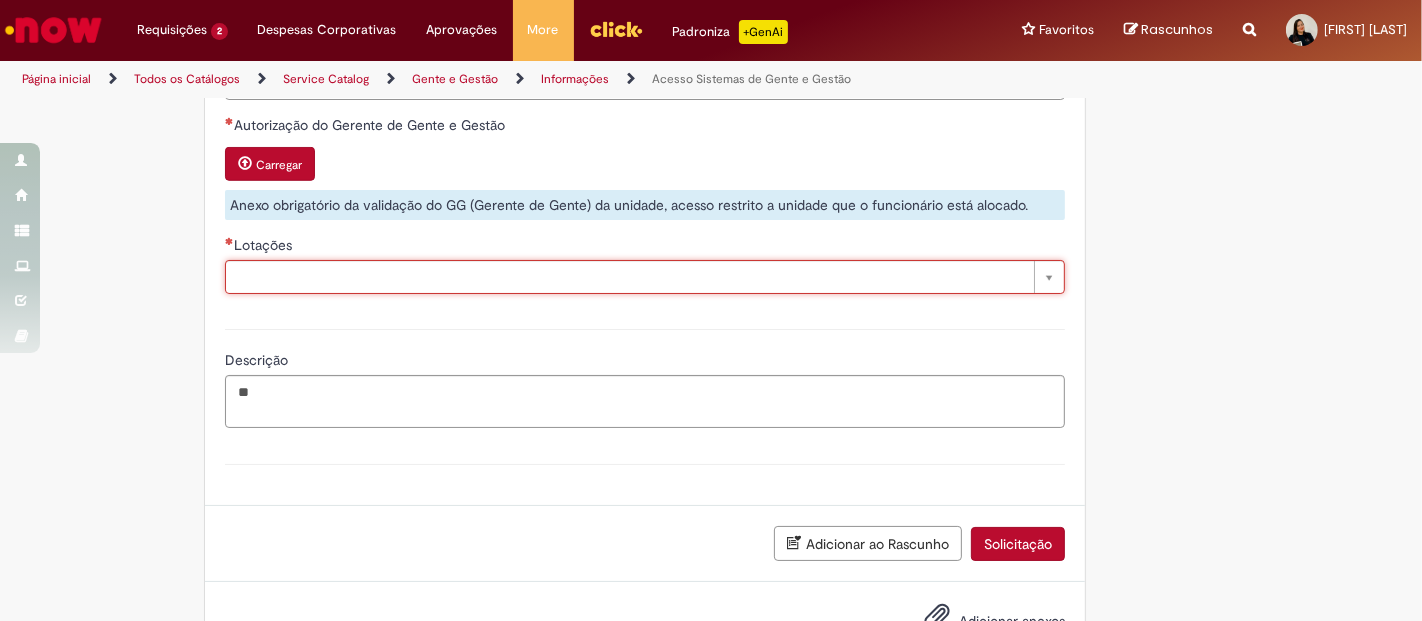 type on "*" 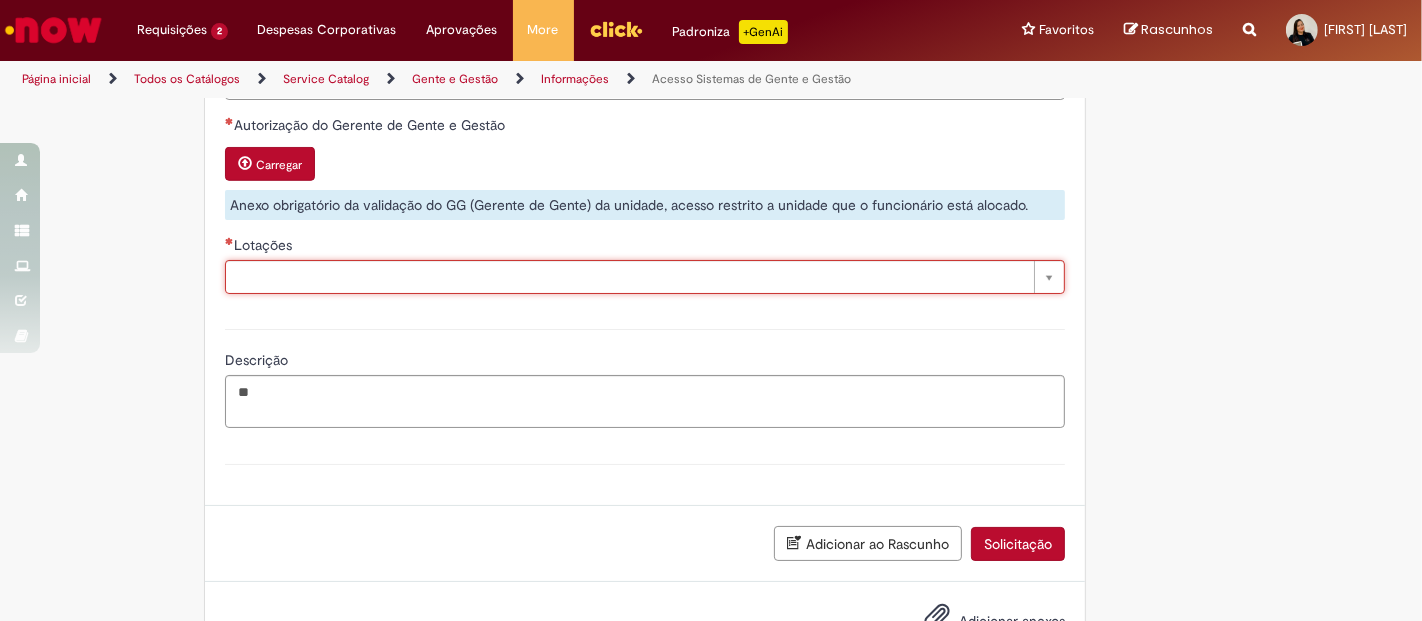 type on "**" 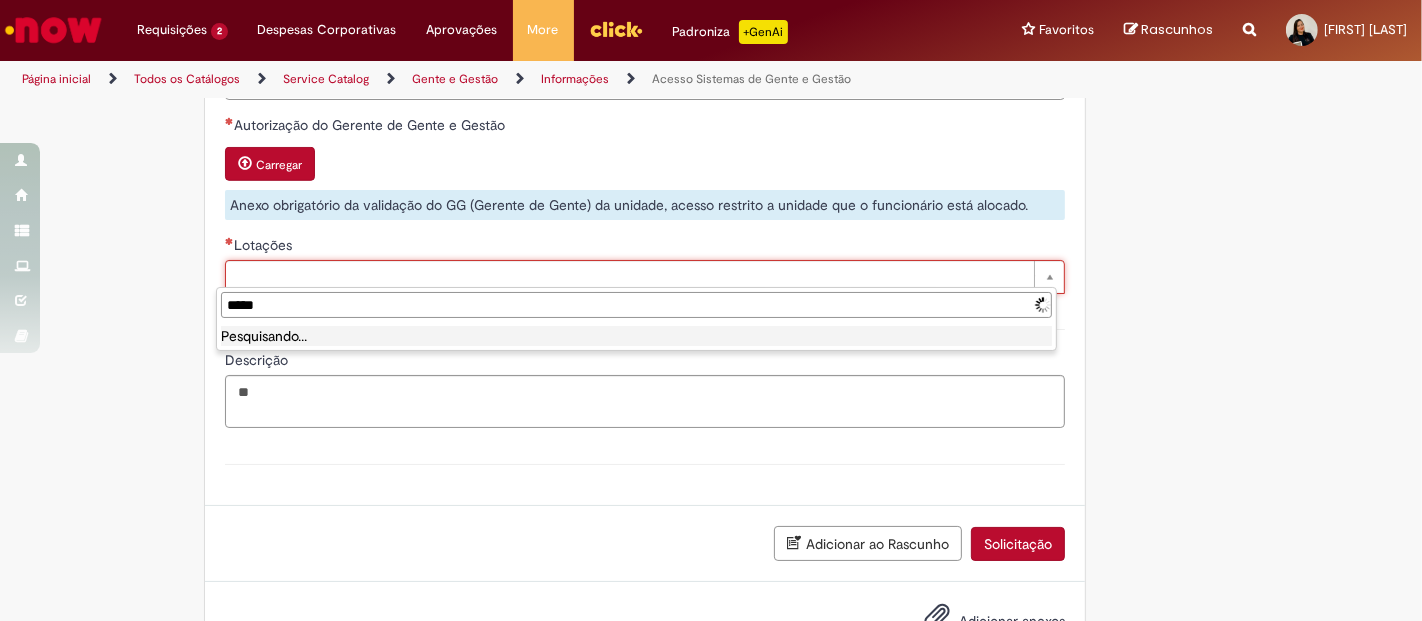 type on "******" 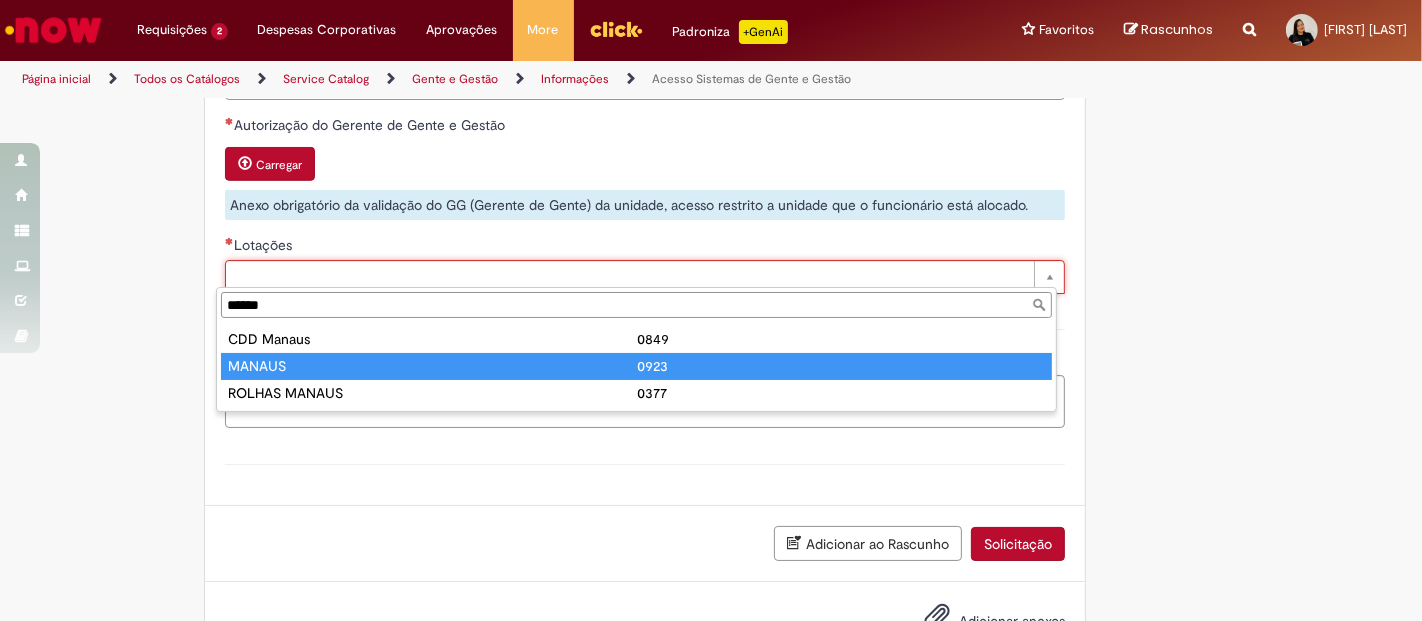 type on "******" 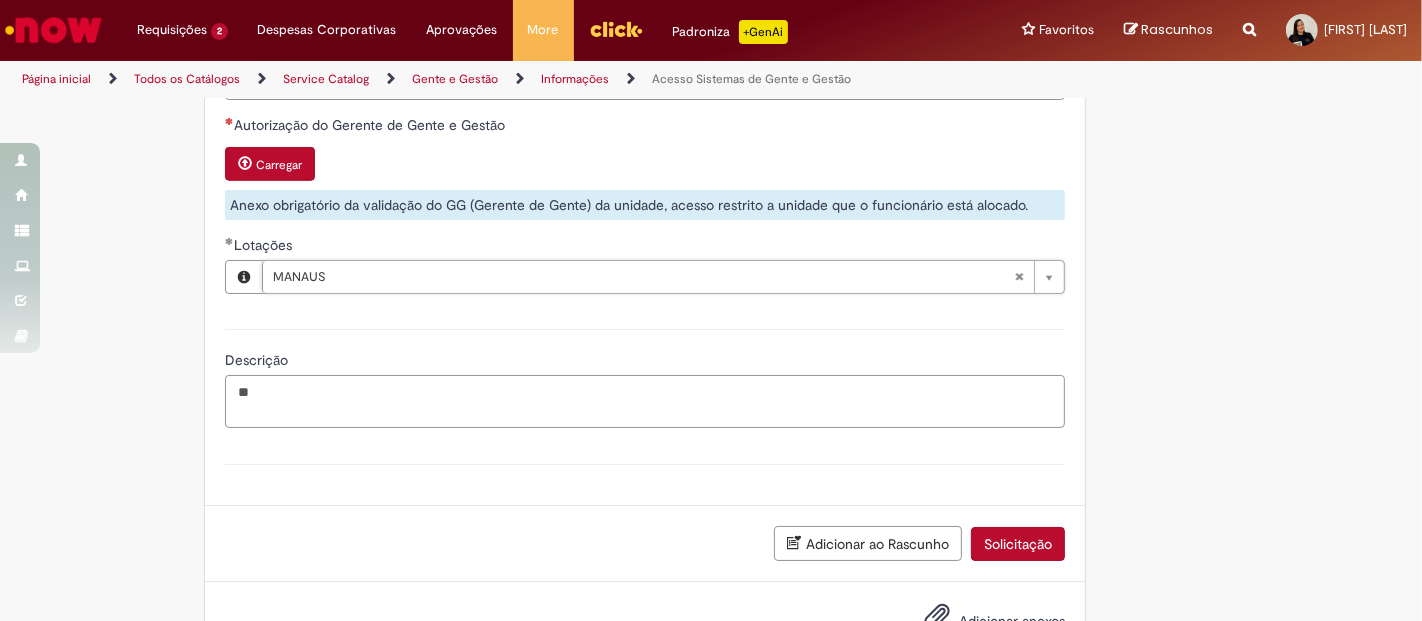 click on "**" at bounding box center (645, 401) 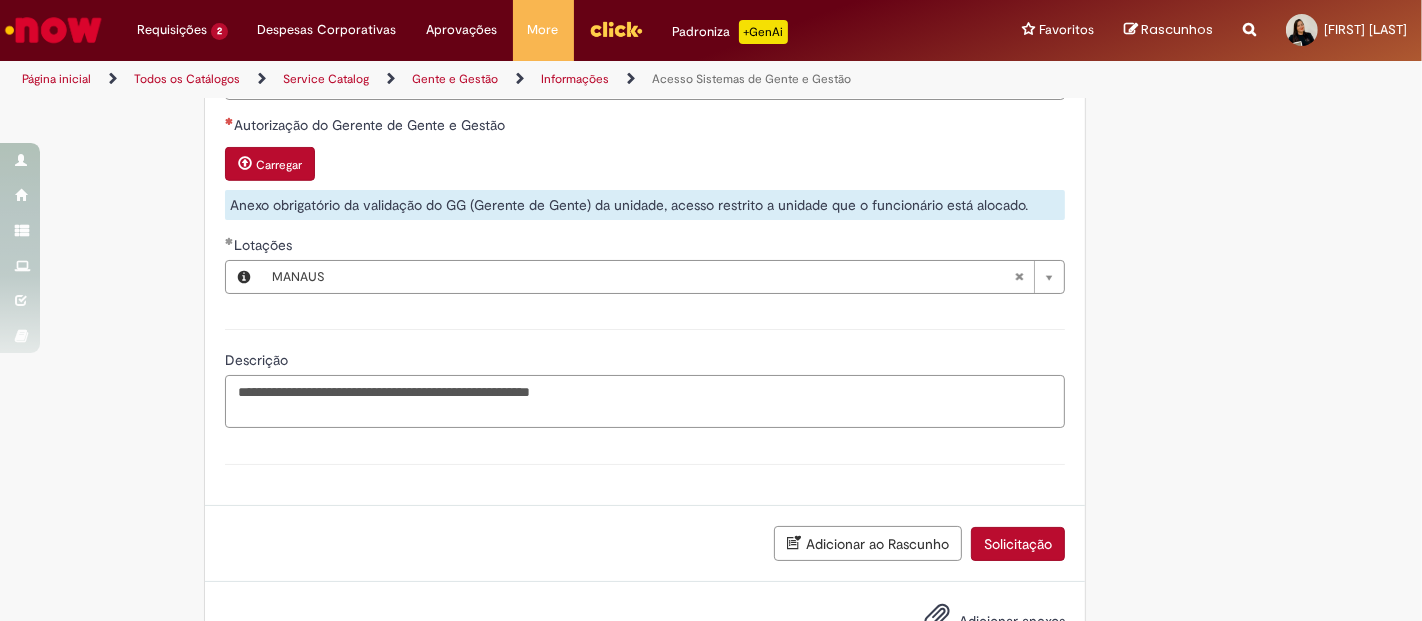 type on "**********" 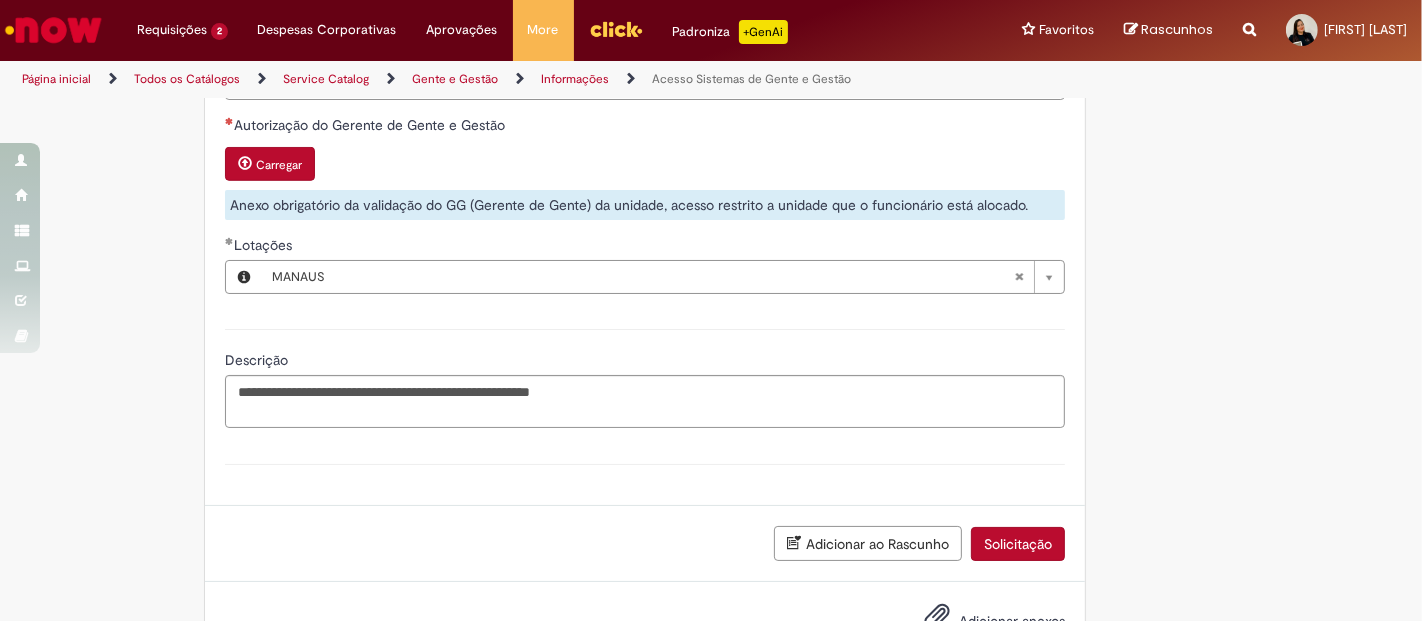 click on "Solicitação" at bounding box center [1018, 544] 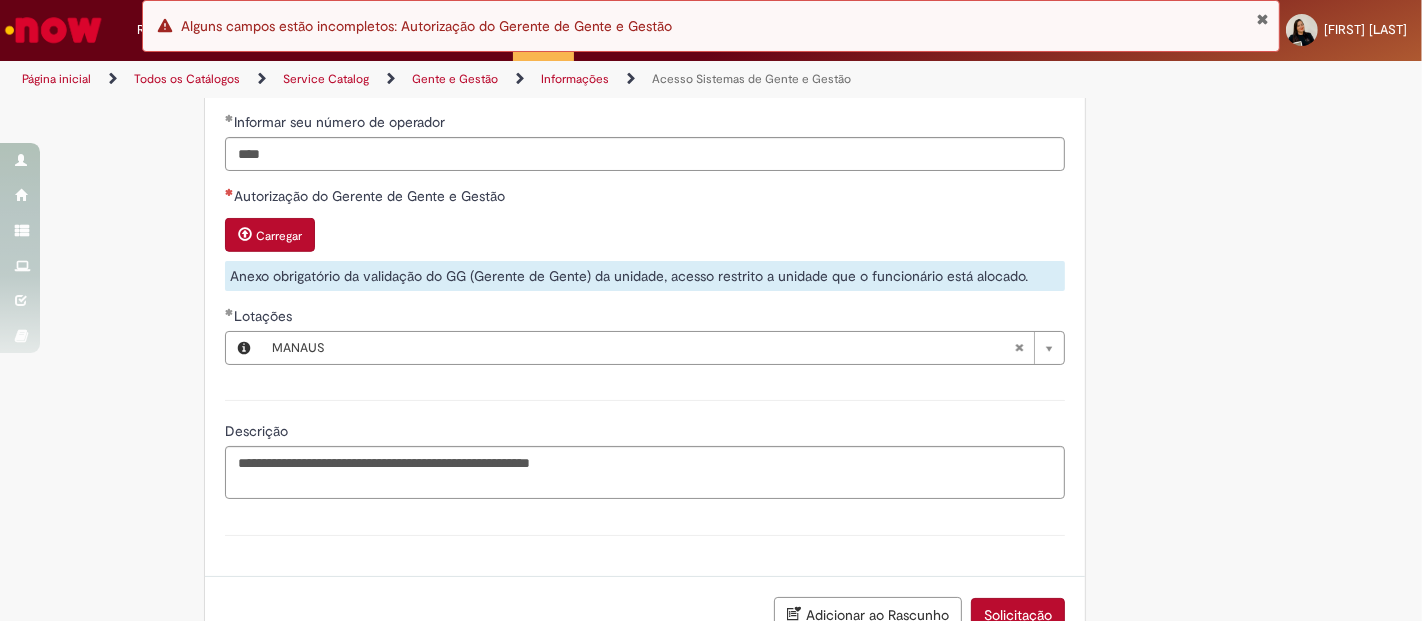 scroll, scrollTop: 1227, scrollLeft: 0, axis: vertical 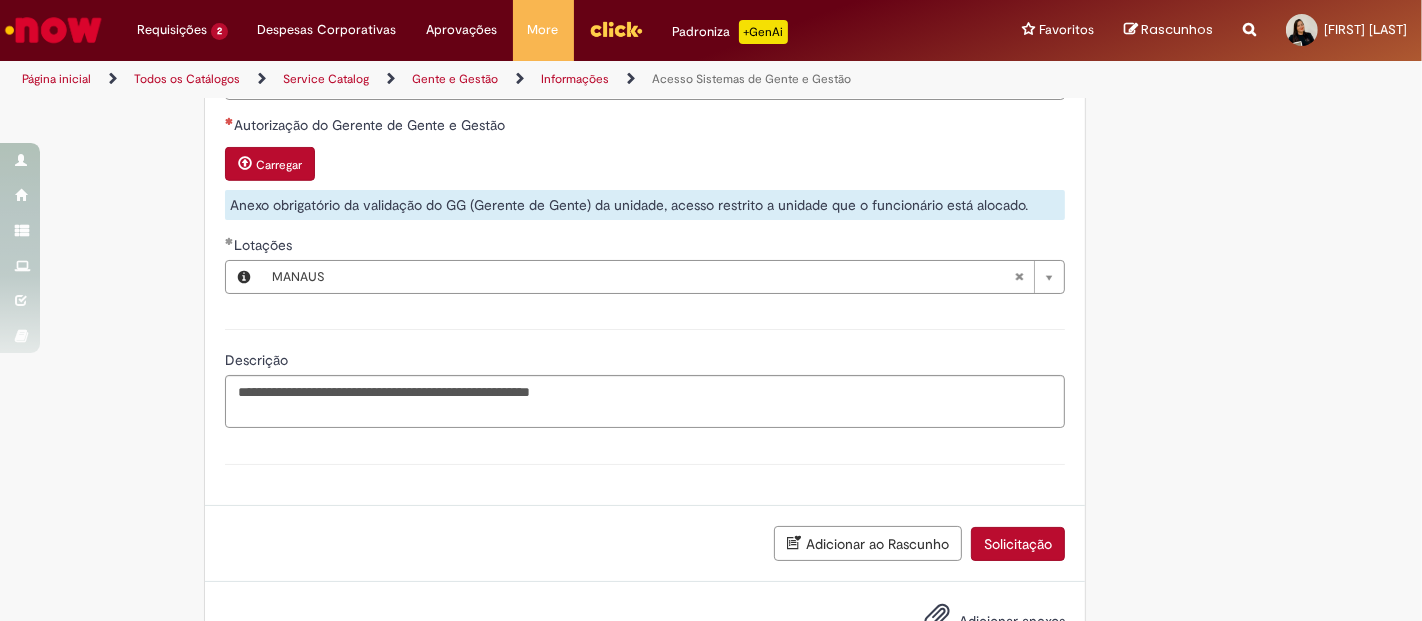 click on "Carregar" at bounding box center [279, 165] 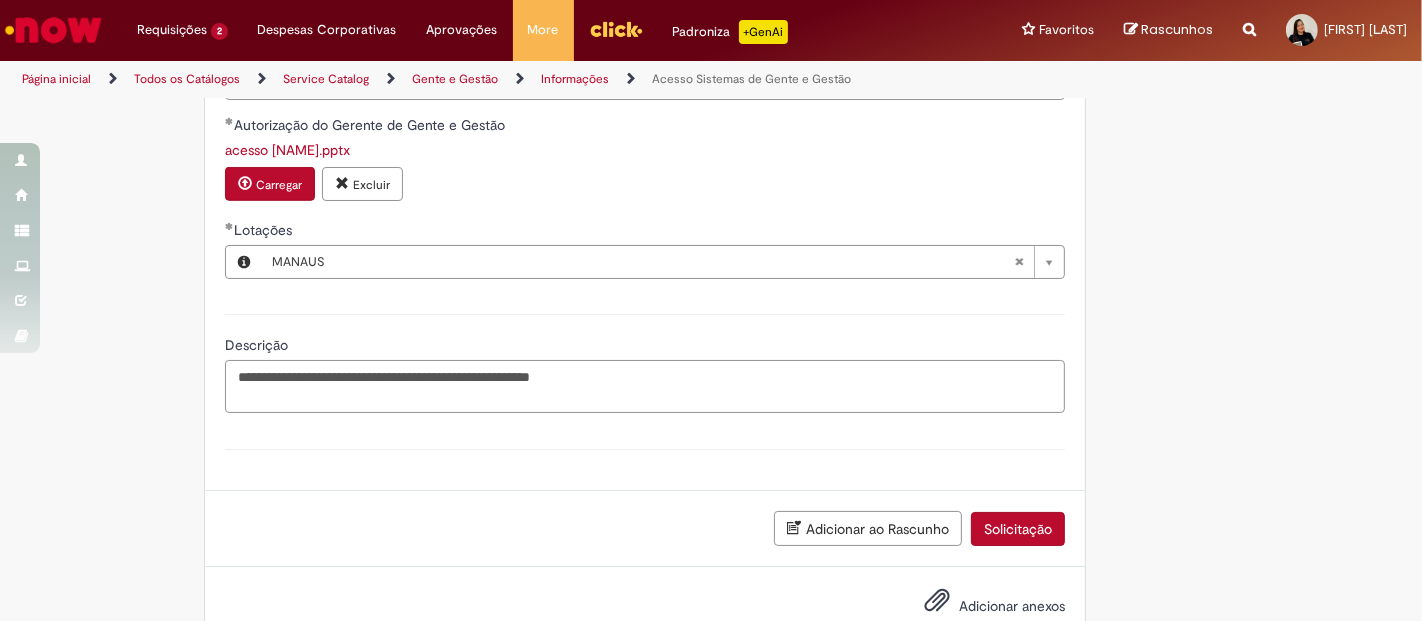 click on "**********" at bounding box center [645, 386] 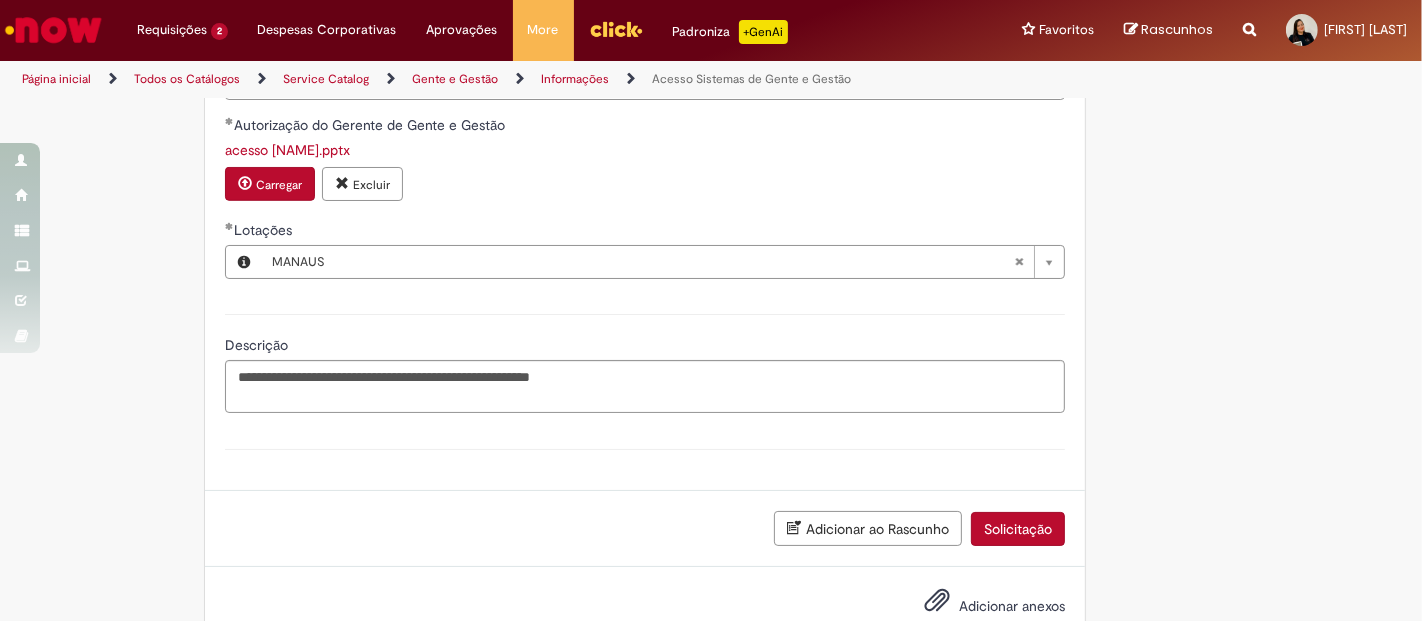 click on "Solicitação" at bounding box center [1018, 529] 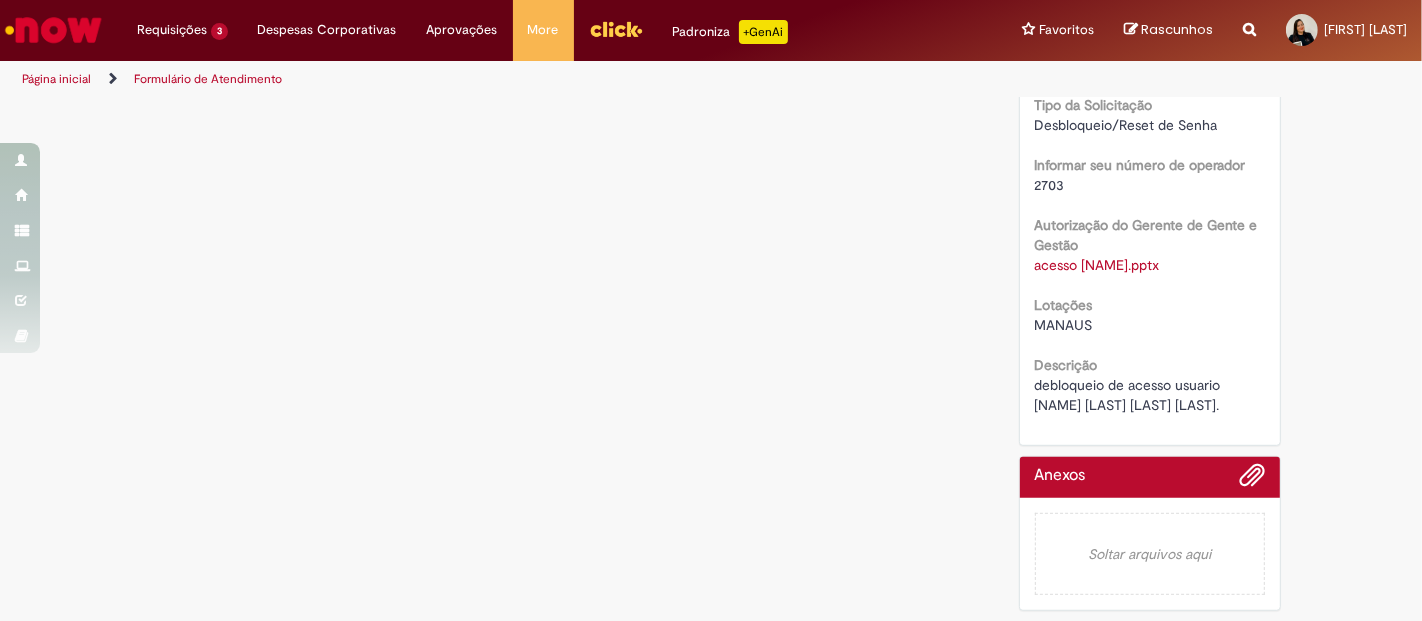 scroll, scrollTop: 0, scrollLeft: 0, axis: both 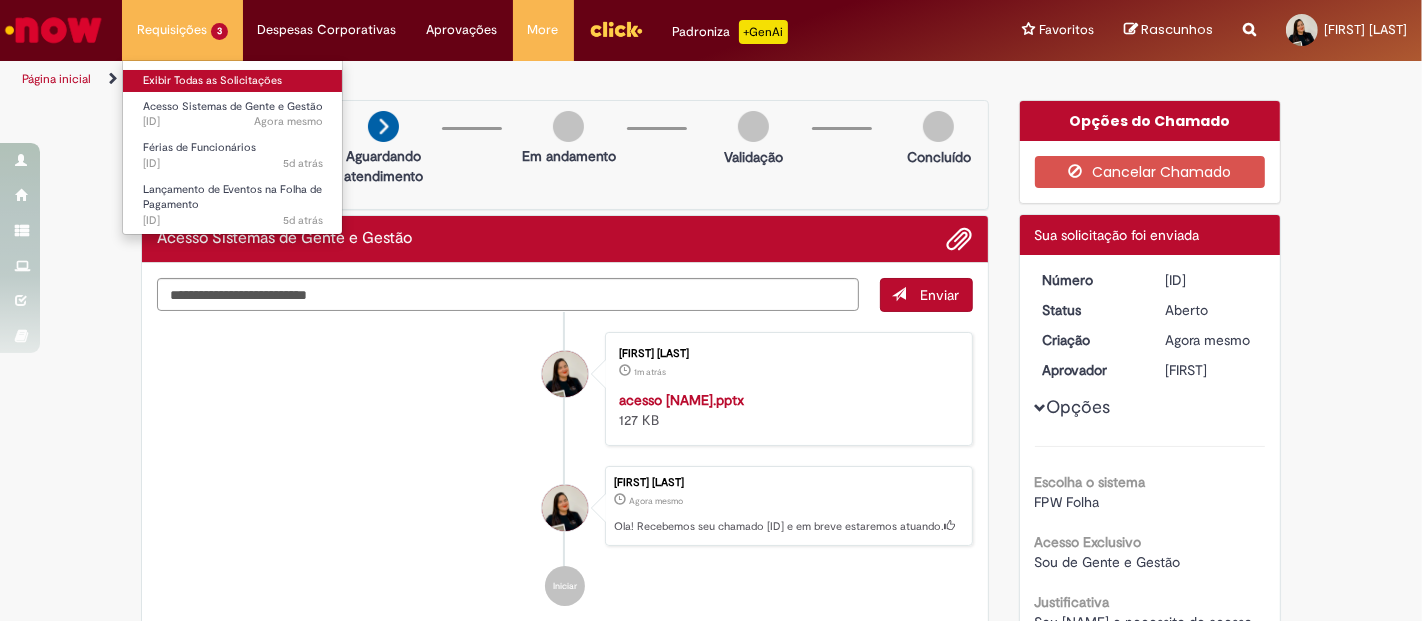 click on "Exibir Todas as Solicitações" at bounding box center [233, 81] 